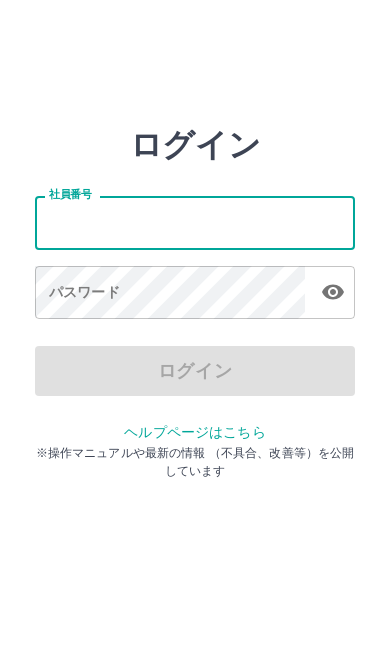 scroll, scrollTop: 0, scrollLeft: 0, axis: both 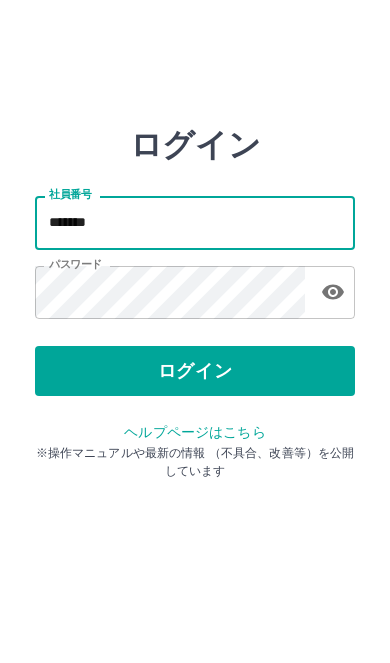 click on "ログイン" at bounding box center (195, 371) 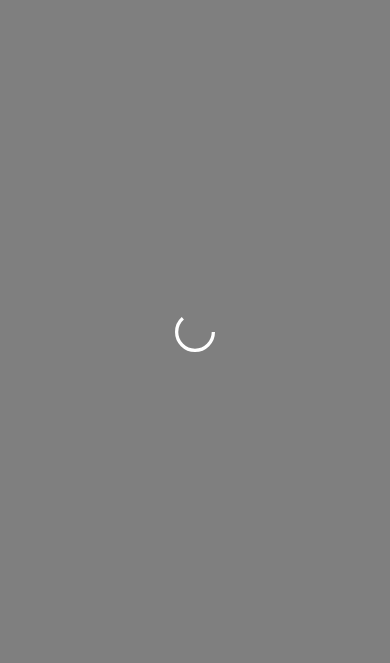 scroll, scrollTop: 0, scrollLeft: 0, axis: both 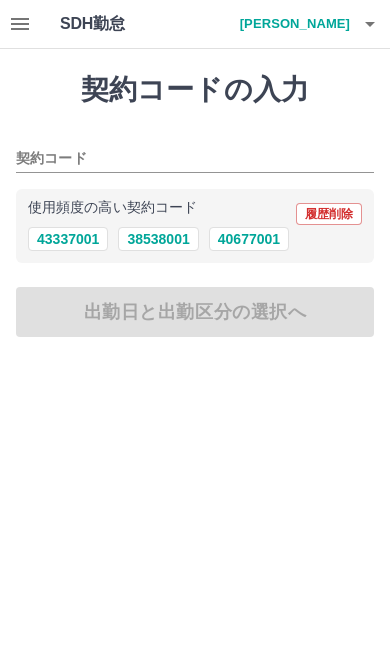 click on "43337001" at bounding box center [68, 239] 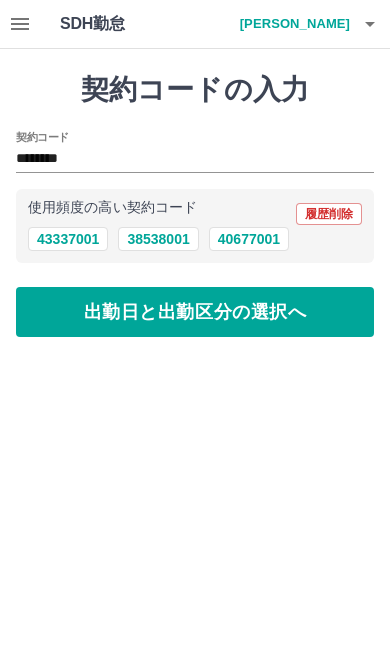 click on "出勤日と出勤区分の選択へ" at bounding box center (195, 312) 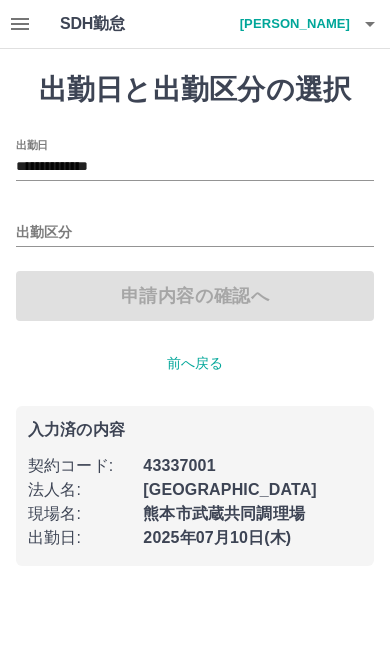 click on "出勤区分" at bounding box center (195, 233) 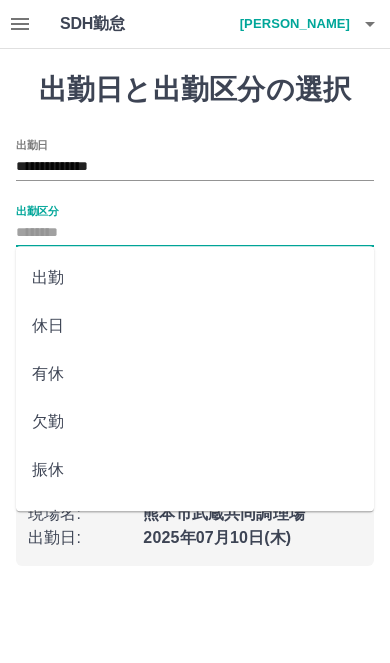 click on "出勤" at bounding box center (195, 278) 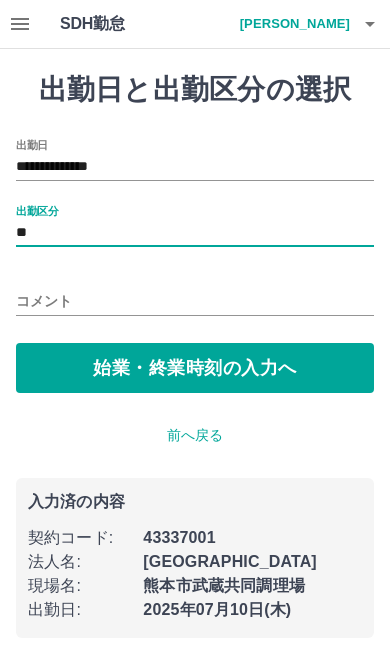 click on "始業・終業時刻の入力へ" at bounding box center (195, 368) 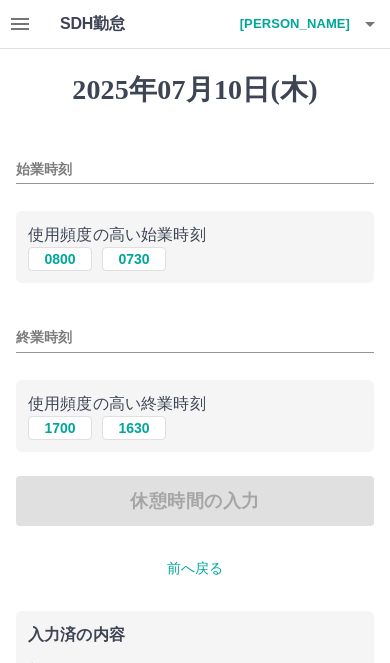 click on "0730" at bounding box center [134, 259] 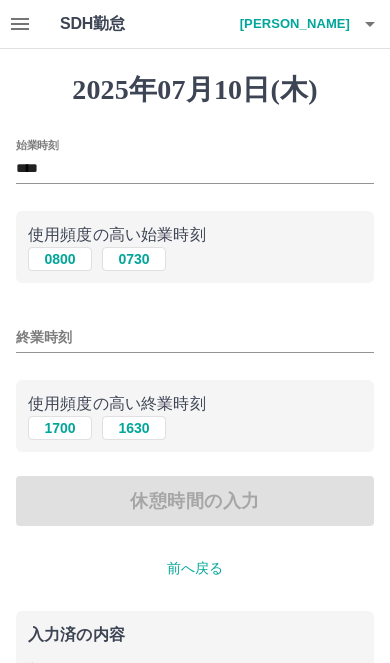 click on "前へ戻る" at bounding box center (195, 568) 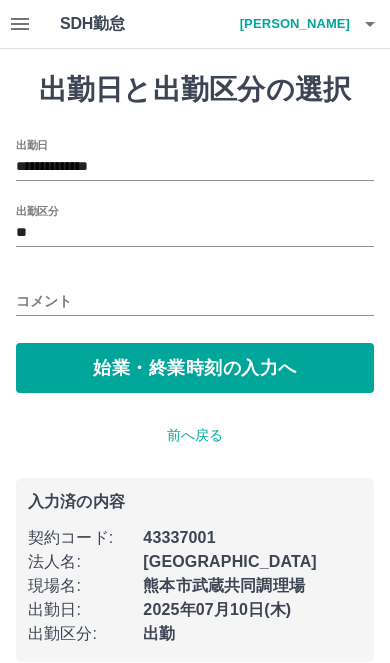 click on "**********" at bounding box center [195, 167] 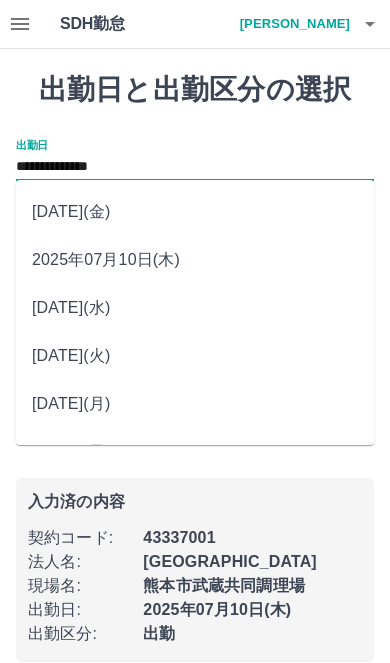 click on "2025年07月11日(金)" at bounding box center [195, 212] 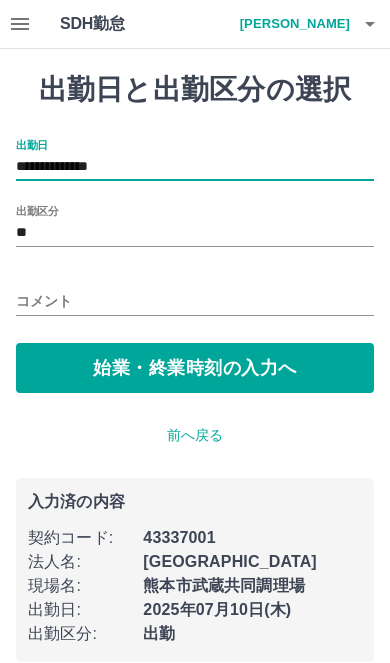 click on "始業・終業時刻の入力へ" at bounding box center [195, 368] 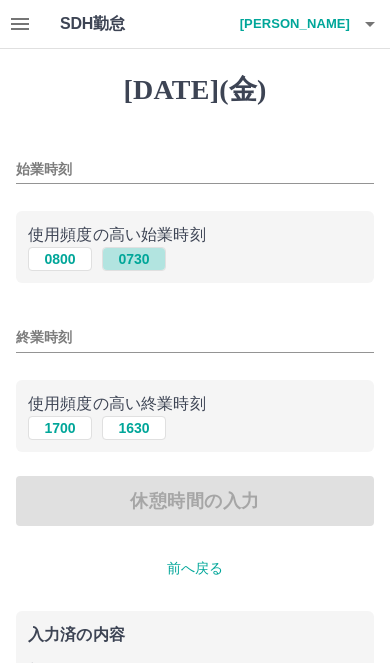 click on "0730" at bounding box center [134, 259] 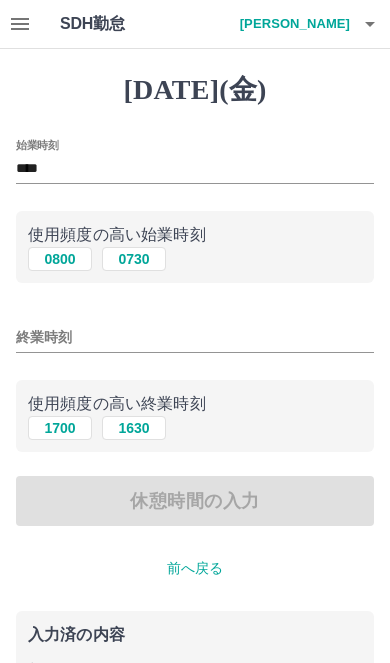 click on "1630" at bounding box center (134, 428) 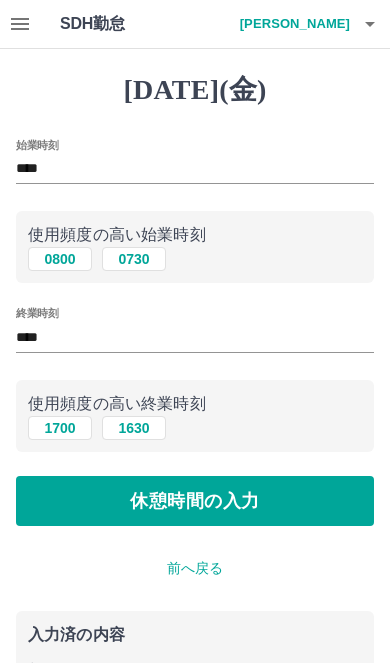 click on "休憩時間の入力" at bounding box center (195, 501) 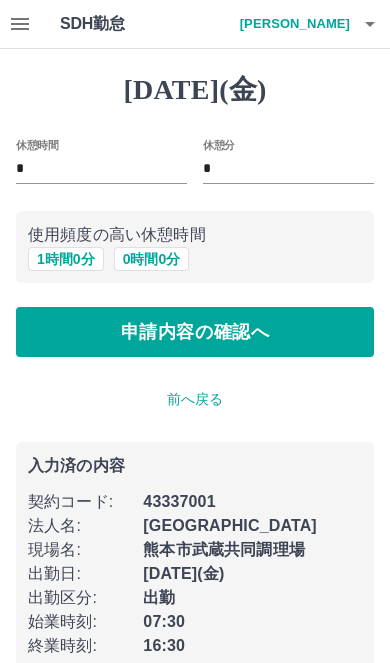 click on "1 時間 0 分" at bounding box center [66, 259] 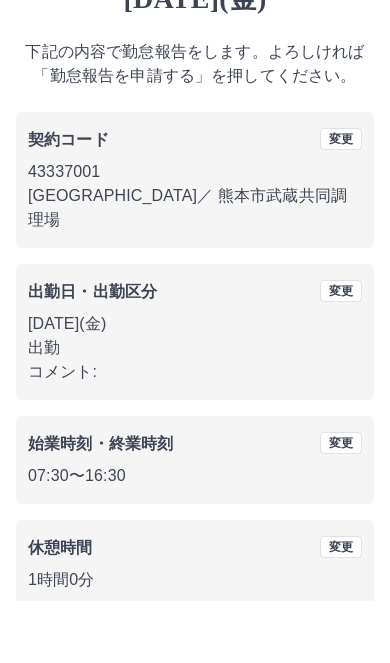 scroll, scrollTop: 27, scrollLeft: 0, axis: vertical 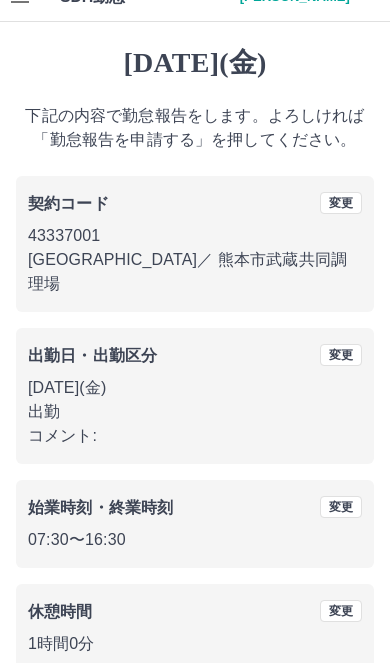 click on "勤怠報告を申請する" at bounding box center (195, 721) 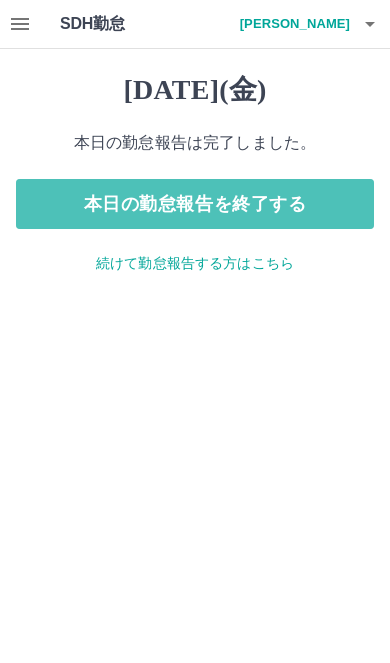 click on "本日の勤怠報告を終了する" at bounding box center [195, 204] 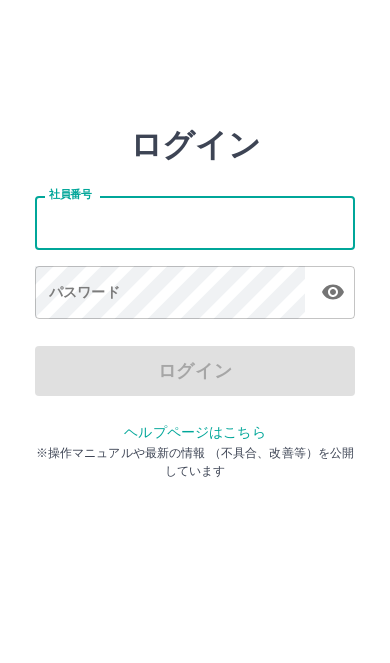 scroll, scrollTop: 0, scrollLeft: 0, axis: both 